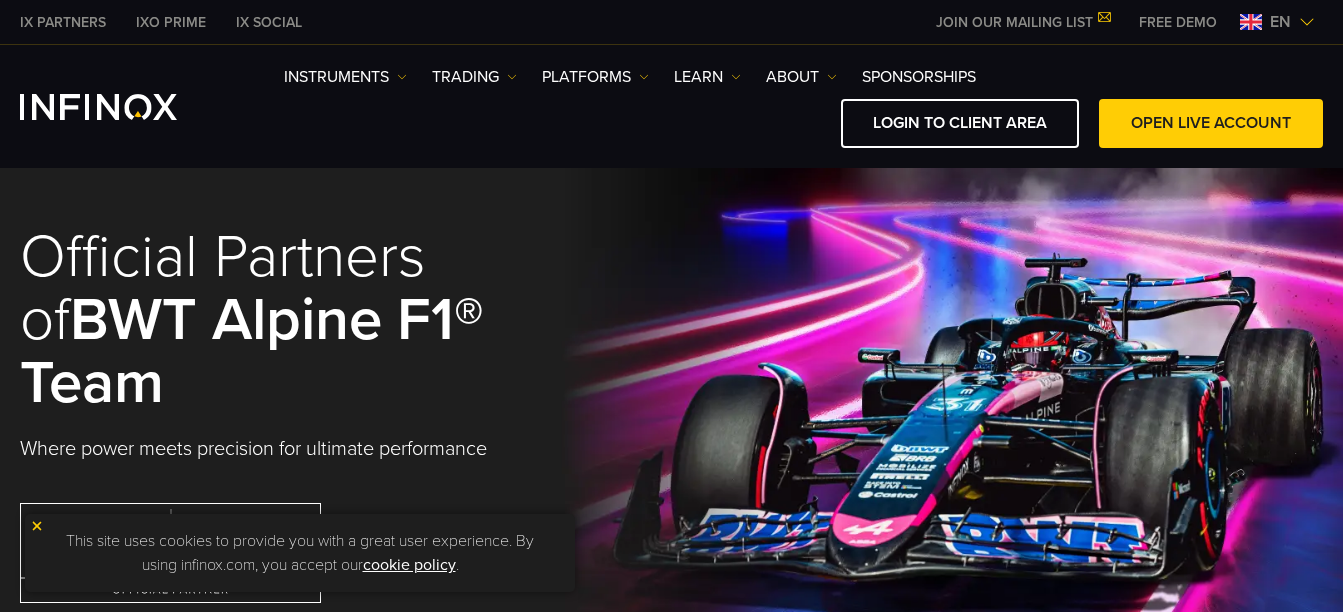 scroll, scrollTop: 0, scrollLeft: 0, axis: both 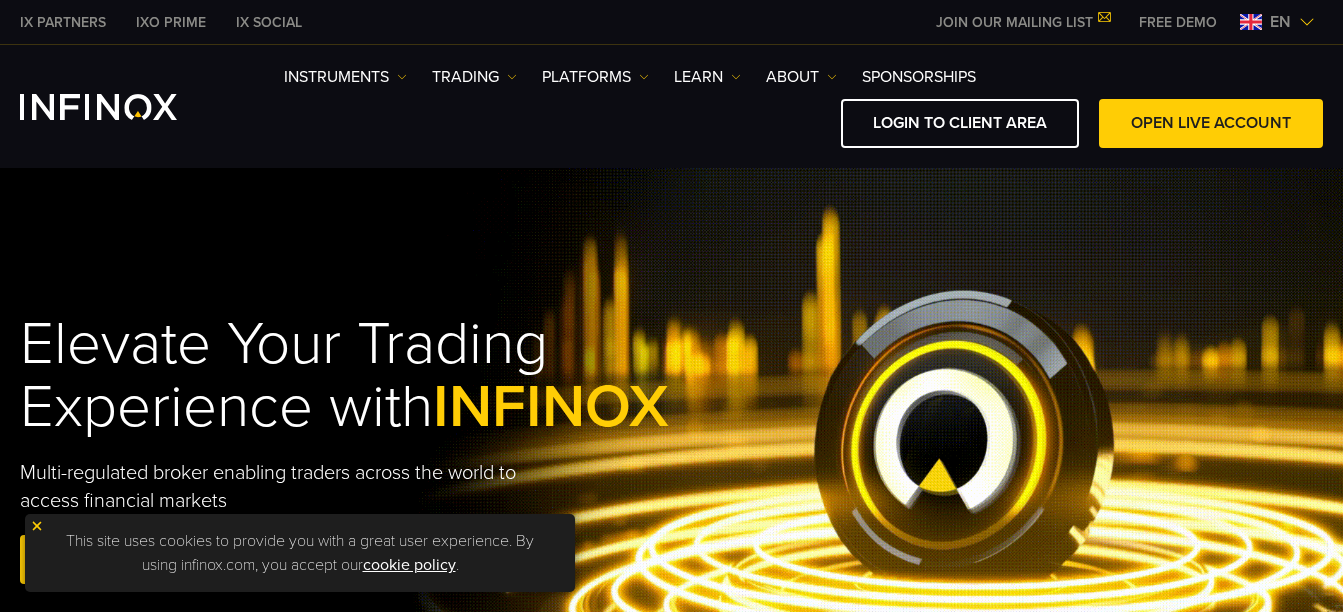 click on "FREE DEMO" at bounding box center [1178, 22] 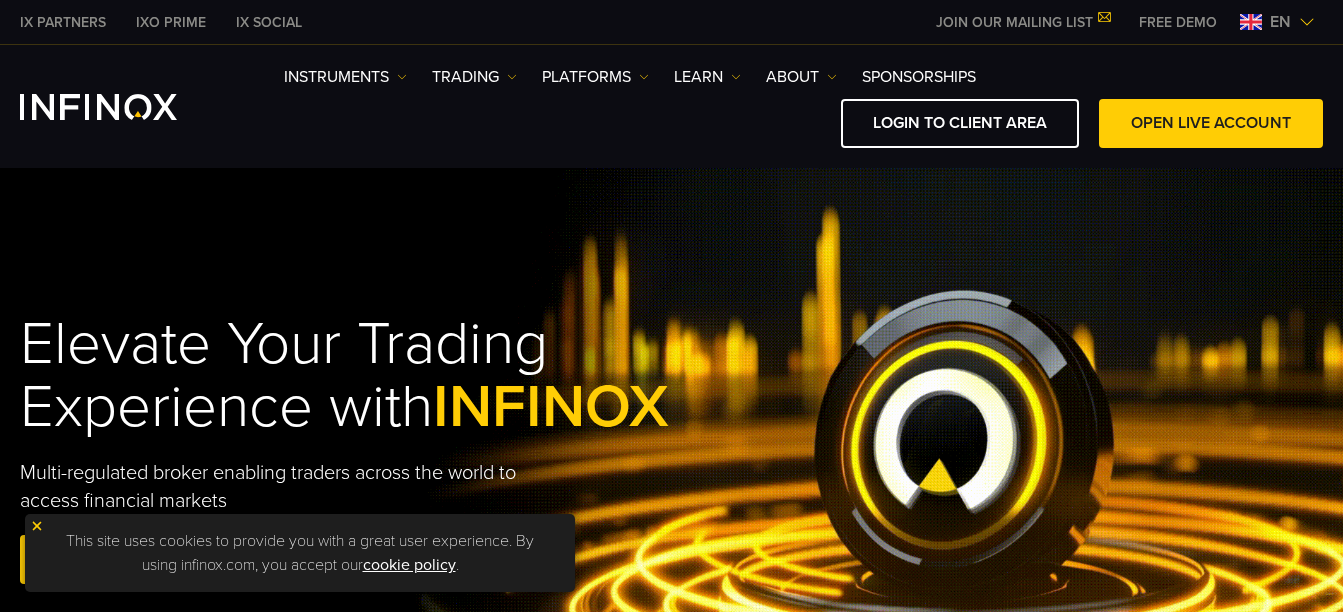 scroll, scrollTop: 0, scrollLeft: 0, axis: both 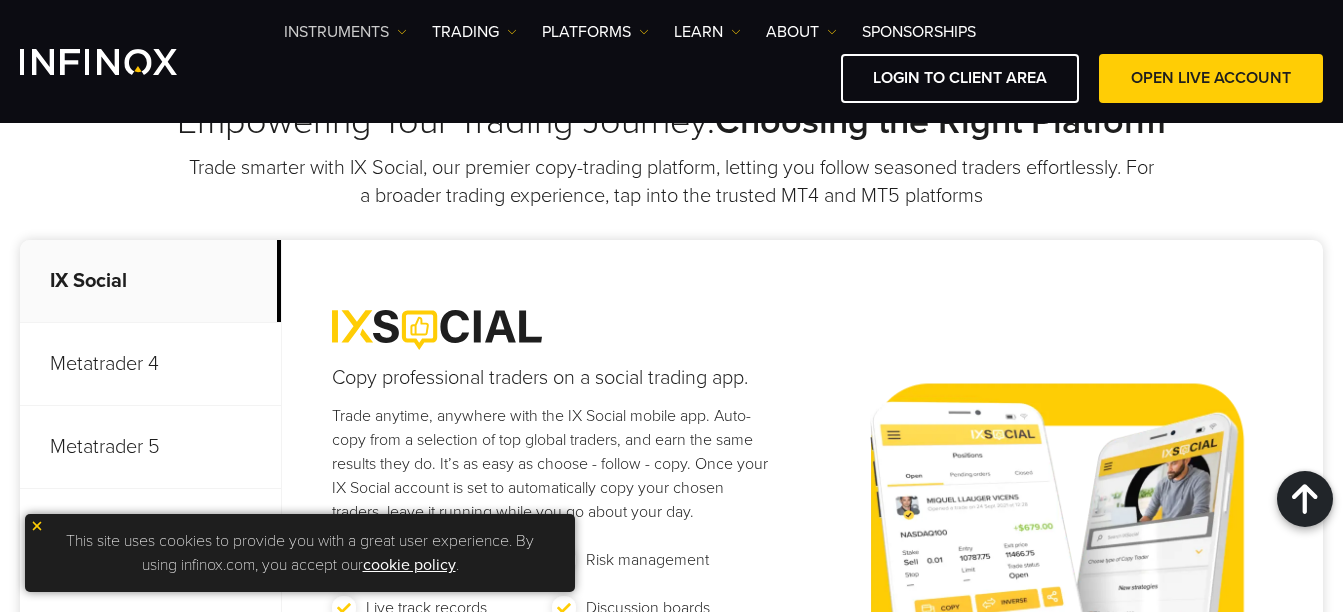 click on "Instruments" at bounding box center [345, 32] 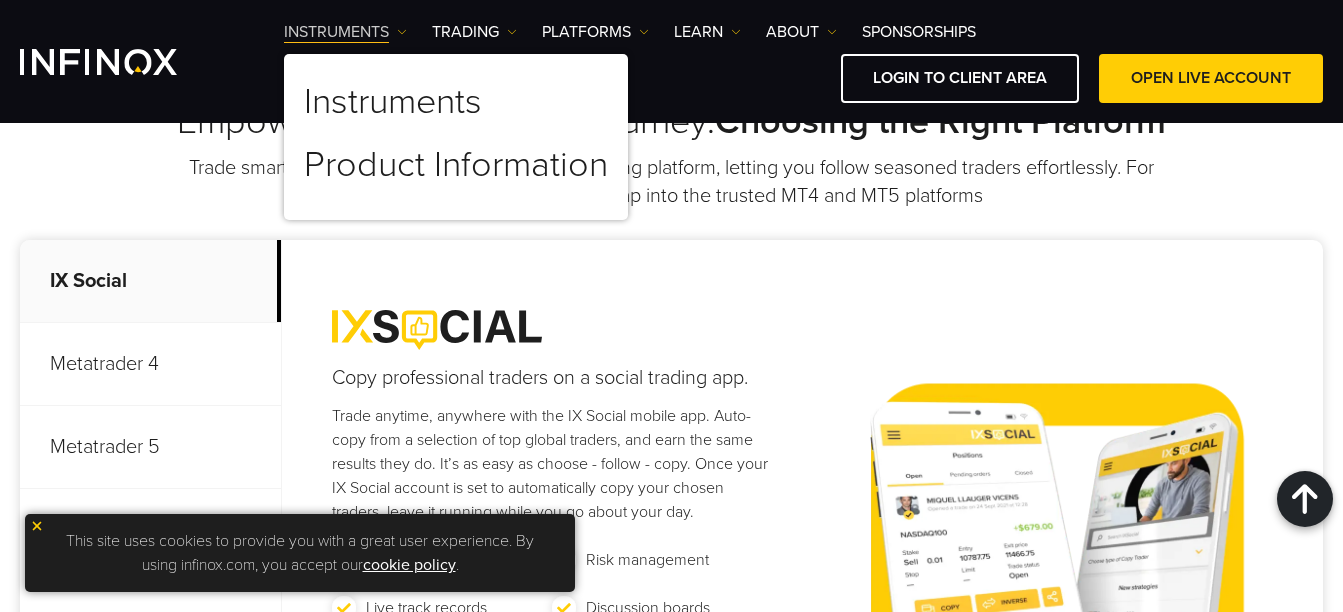 scroll, scrollTop: 0, scrollLeft: 0, axis: both 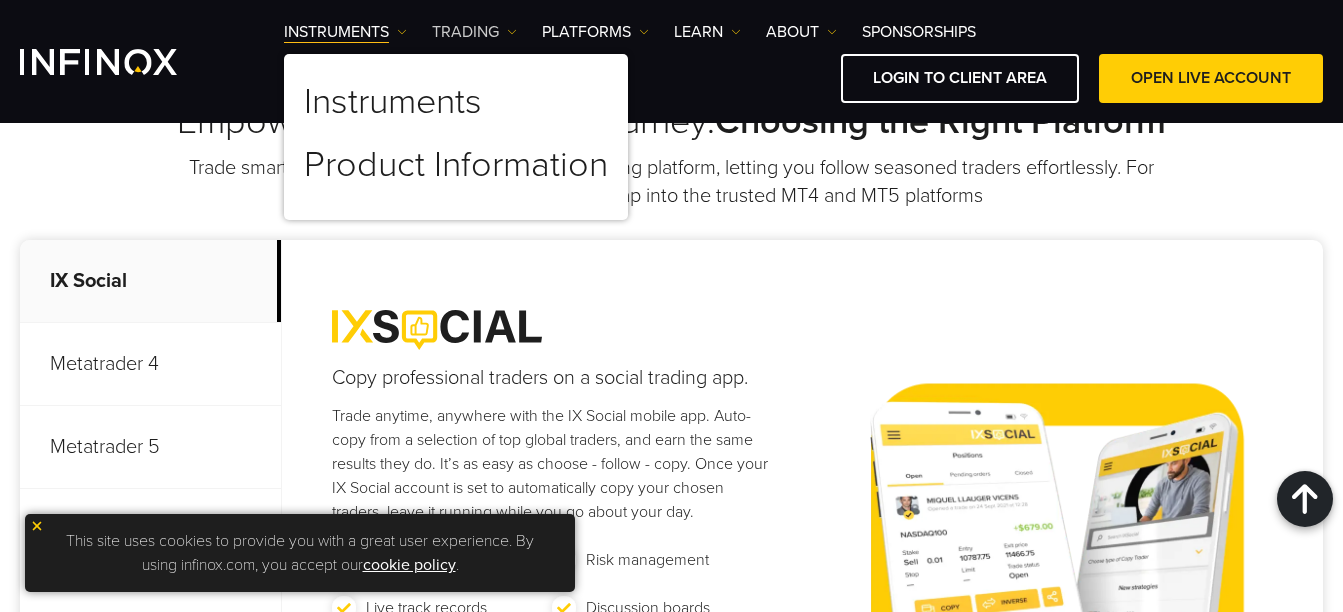 click on "TRADING" at bounding box center [345, 32] 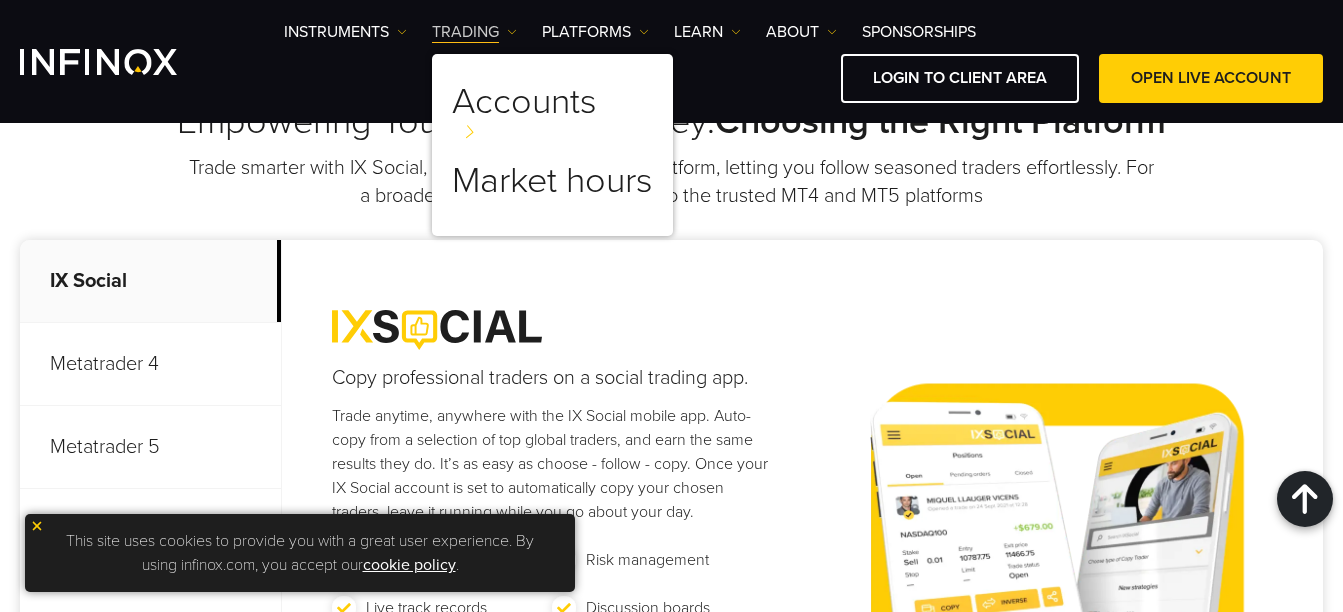 scroll, scrollTop: 0, scrollLeft: 0, axis: both 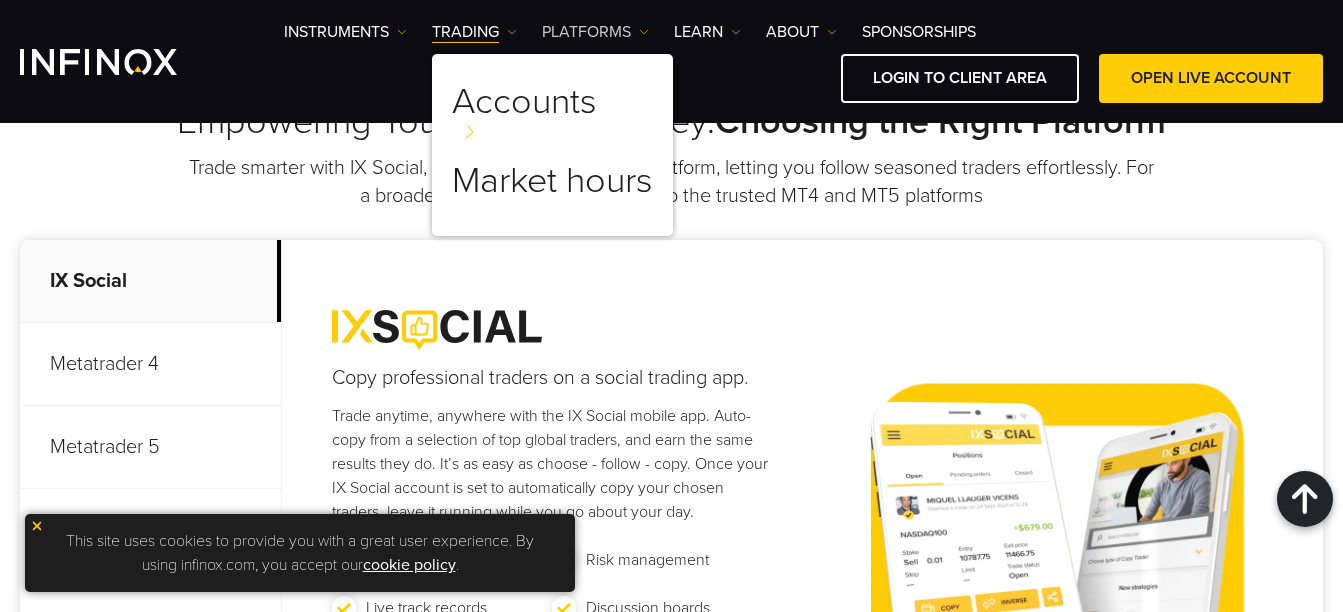 click on "PLATFORMS" at bounding box center [345, 32] 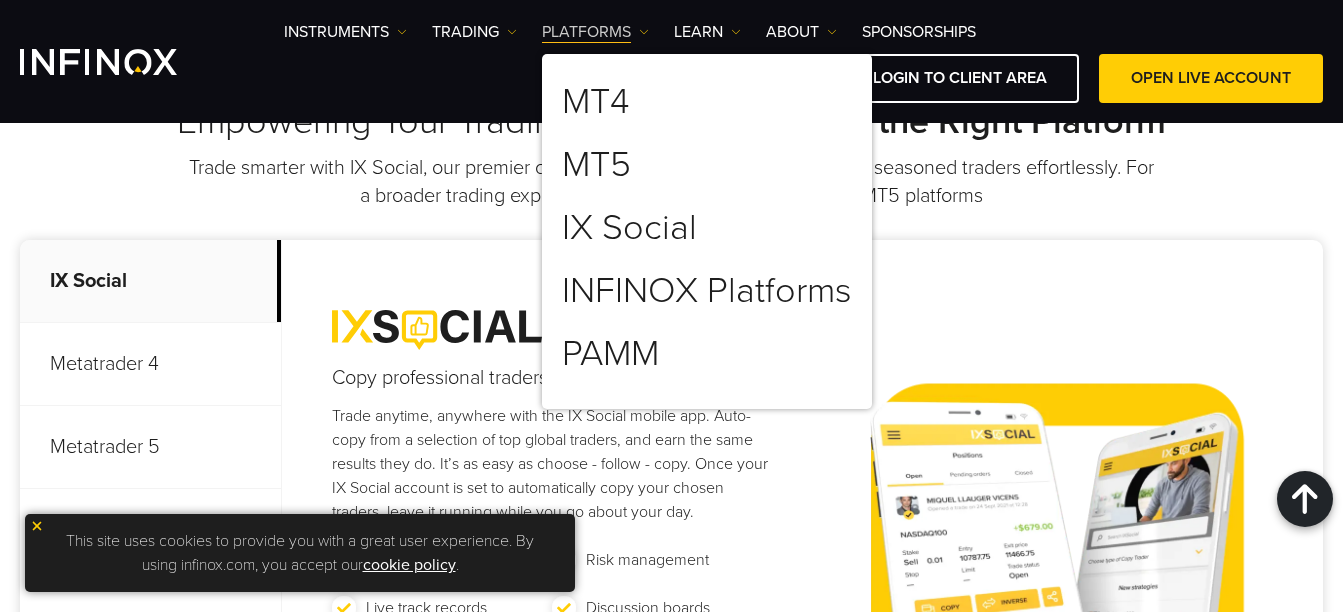 scroll, scrollTop: 0, scrollLeft: 0, axis: both 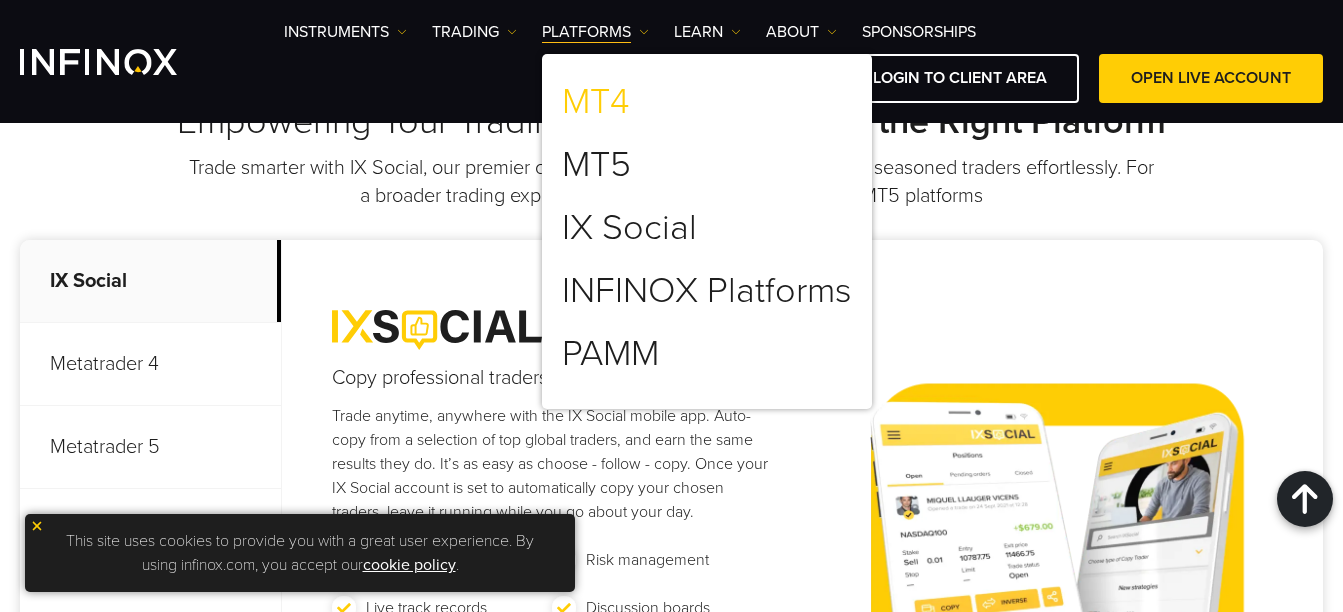 click on "[MT4]" at bounding box center (595, 102) 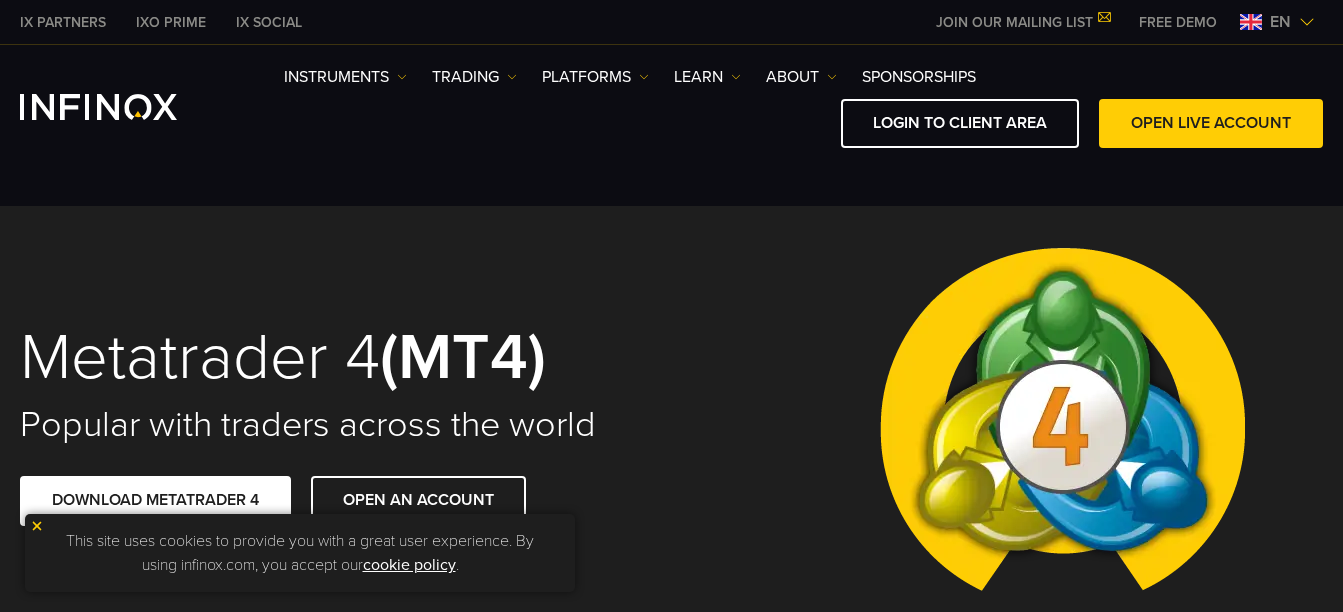 scroll, scrollTop: 300, scrollLeft: 0, axis: vertical 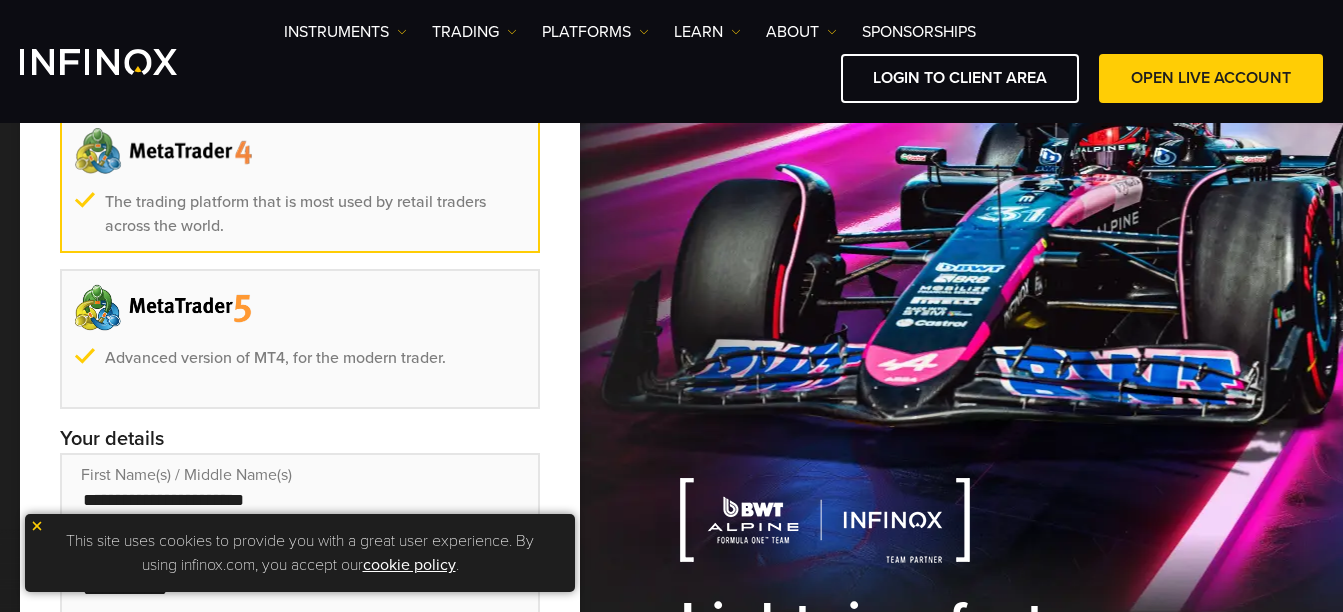 click at bounding box center [300, 183] 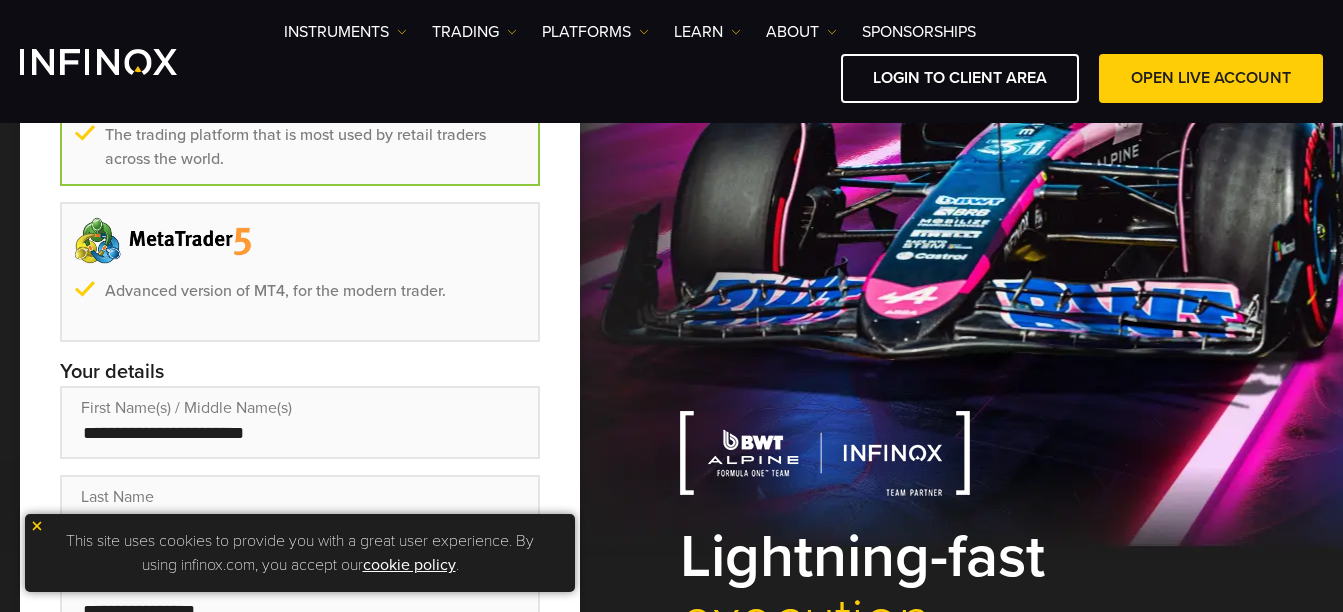 scroll, scrollTop: 300, scrollLeft: 0, axis: vertical 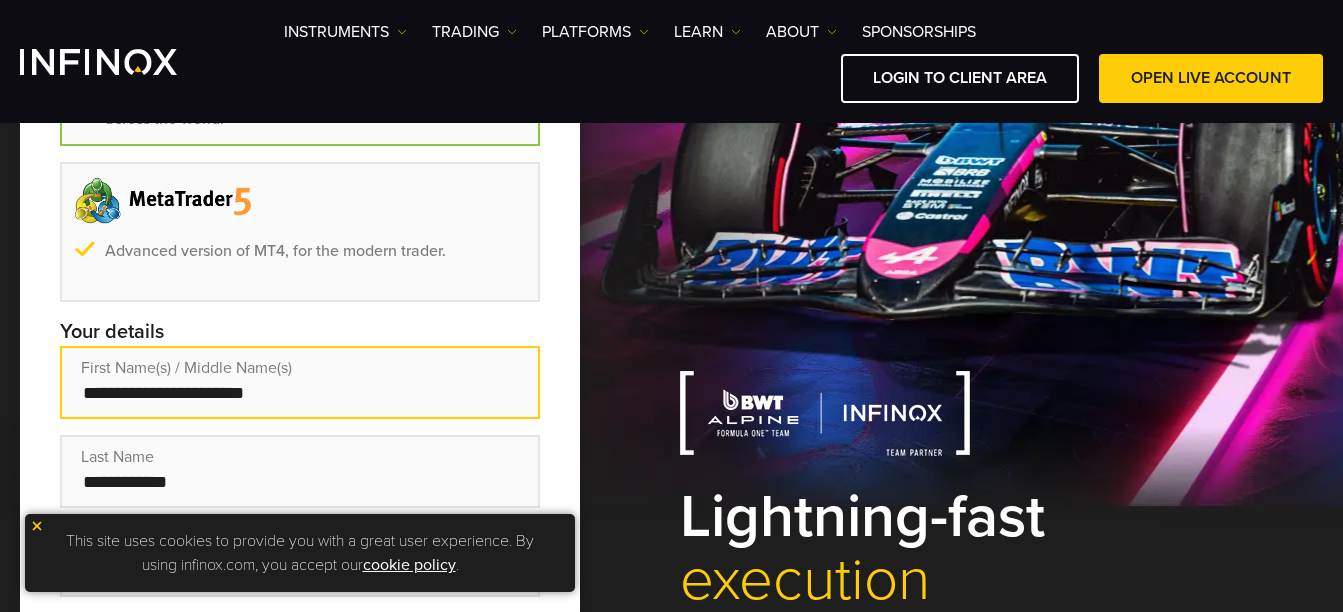 click at bounding box center (300, 382) 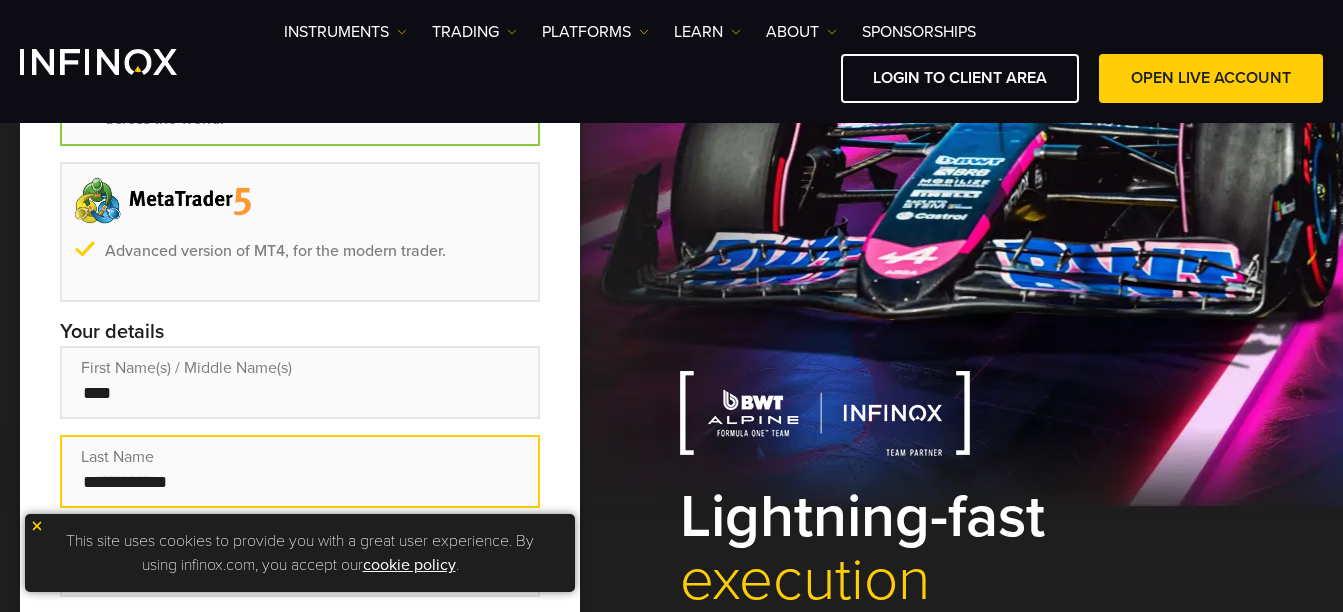 type on "**********" 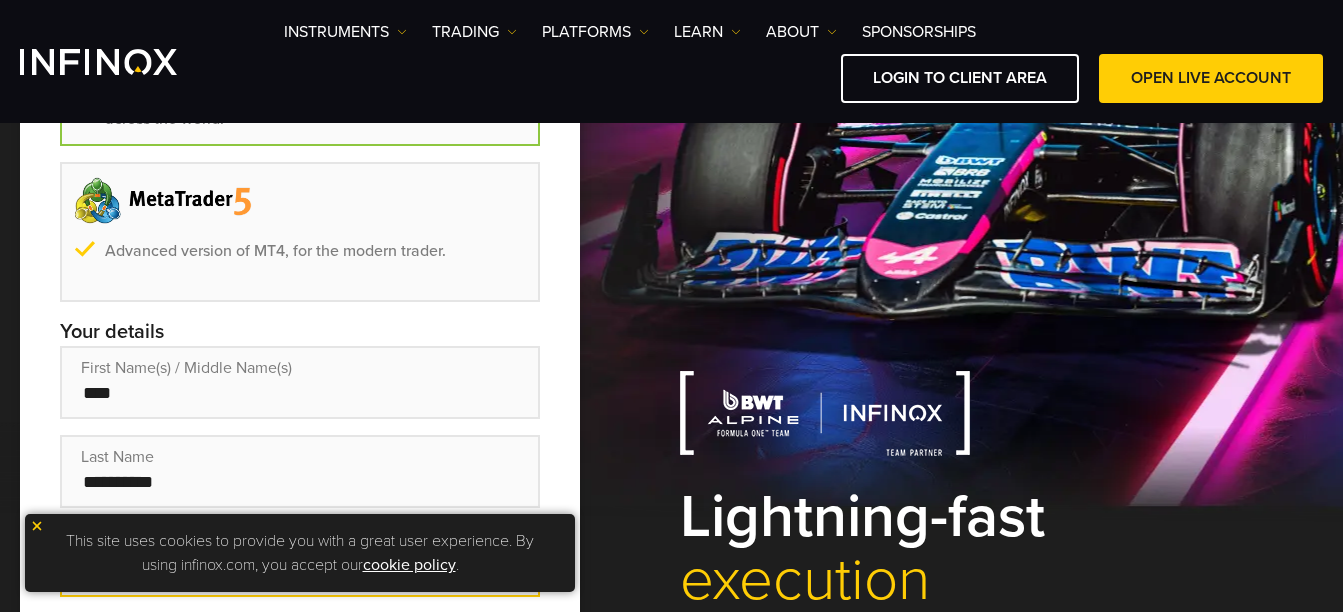 type on "**********" 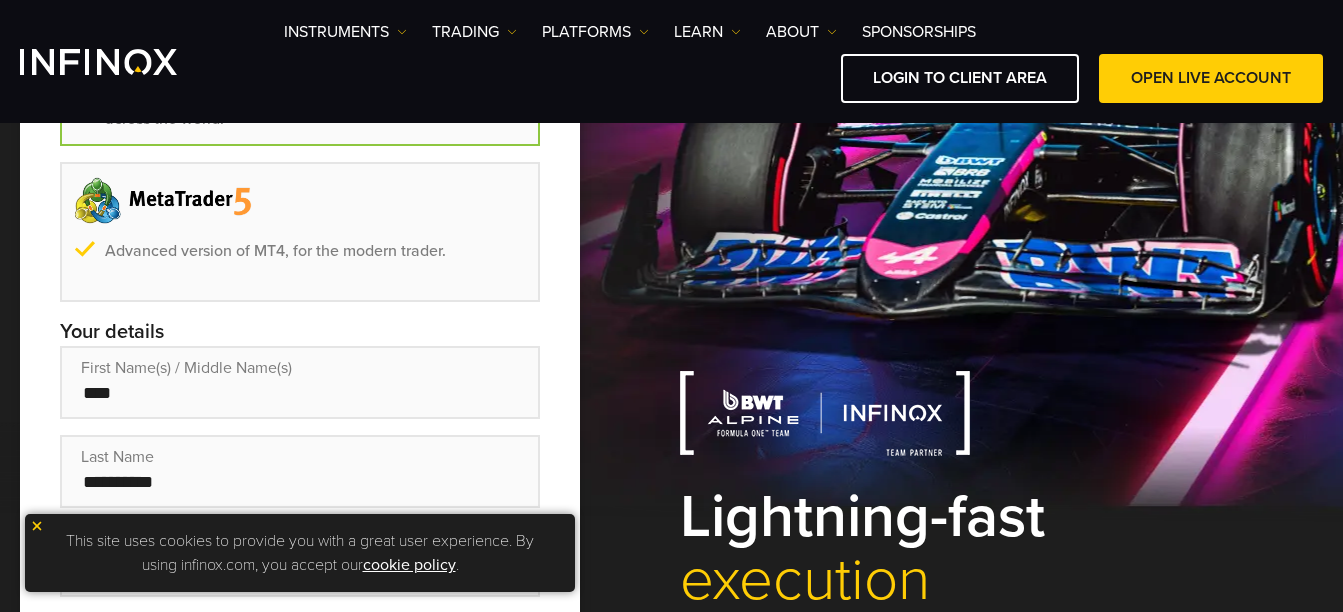 type on "********" 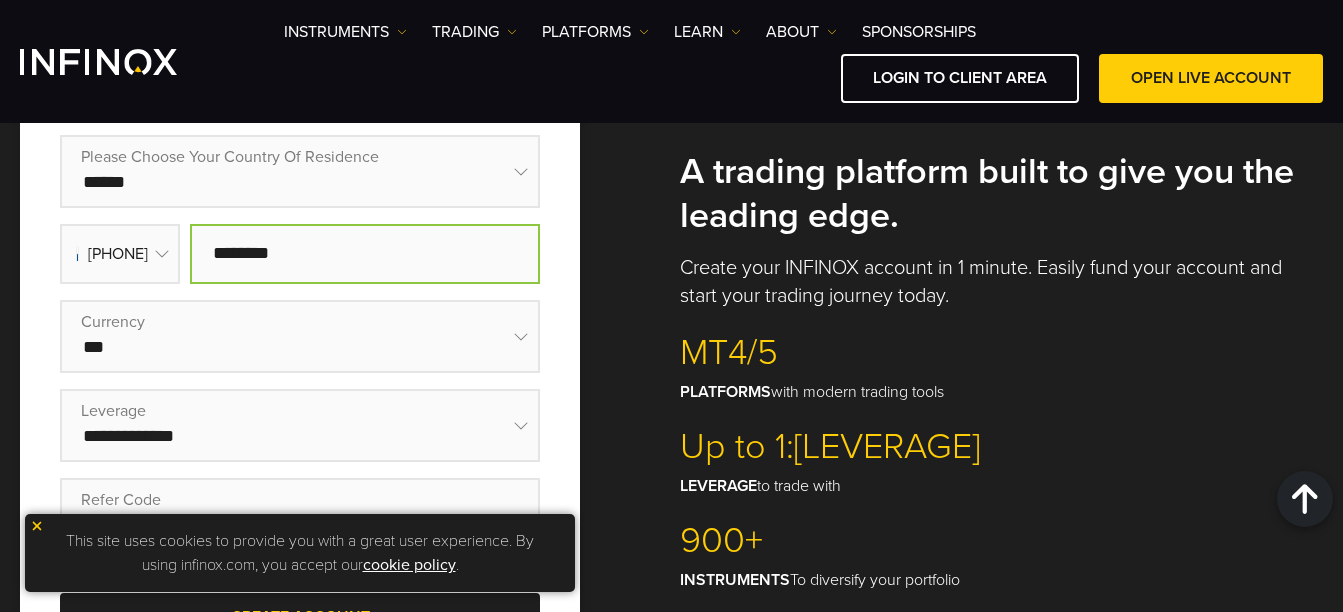 scroll, scrollTop: 800, scrollLeft: 0, axis: vertical 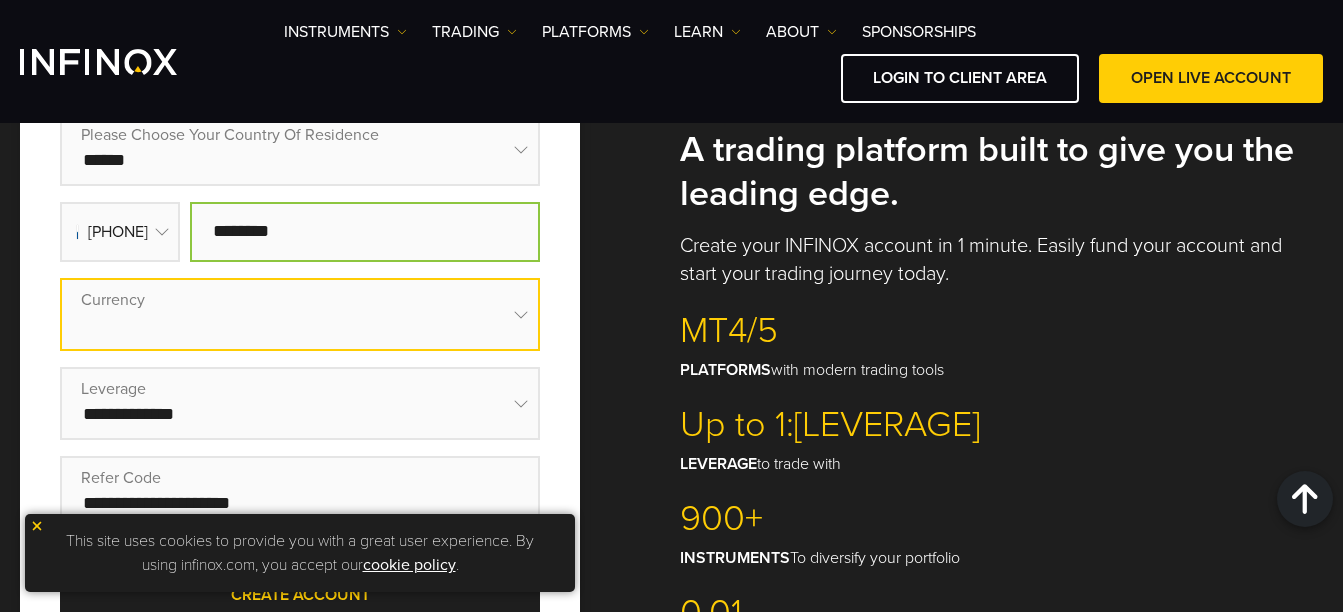 click at bounding box center (300, 314) 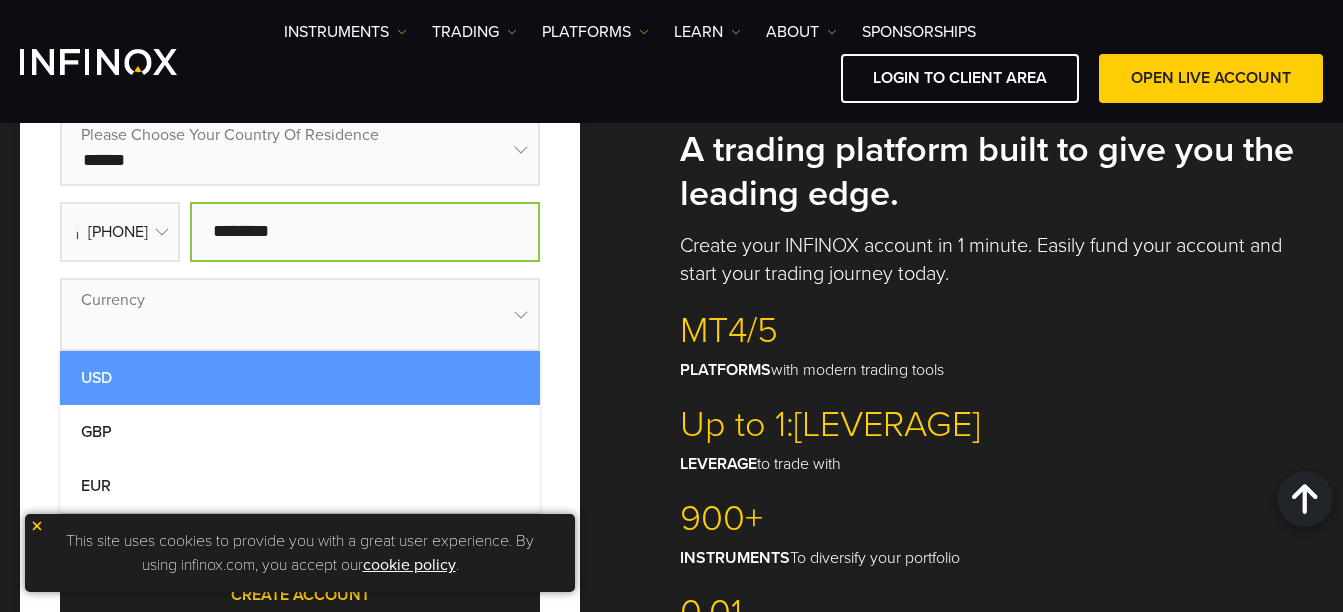 click on "USD" at bounding box center [300, 378] 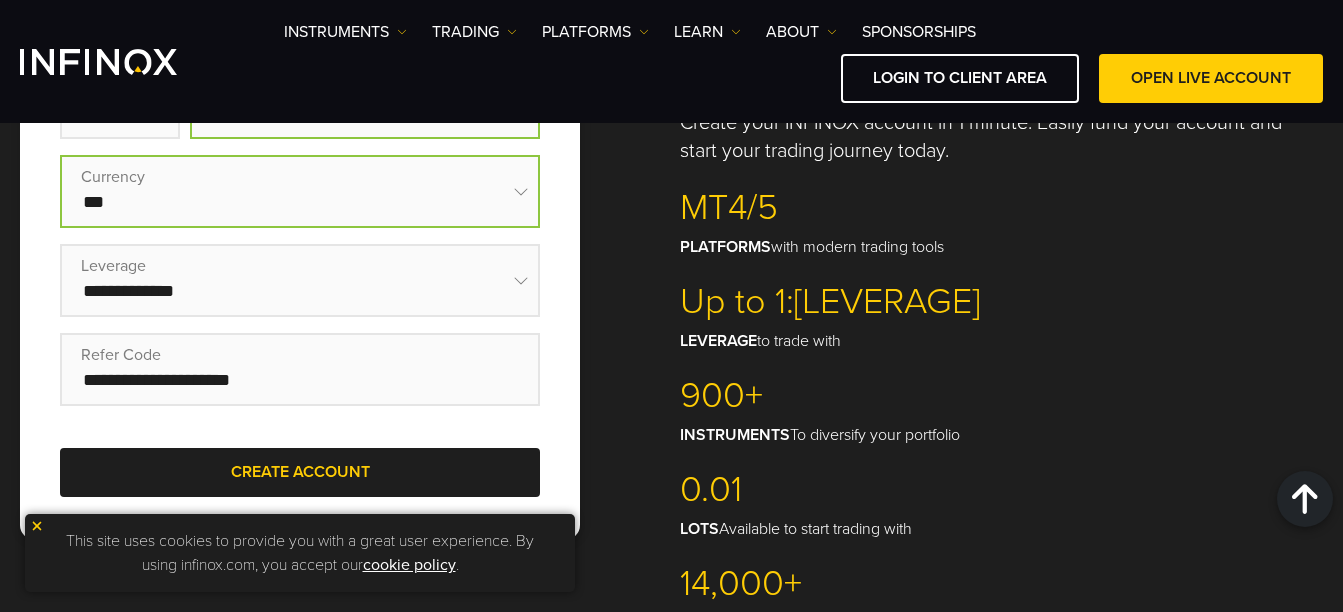 scroll, scrollTop: 900, scrollLeft: 0, axis: vertical 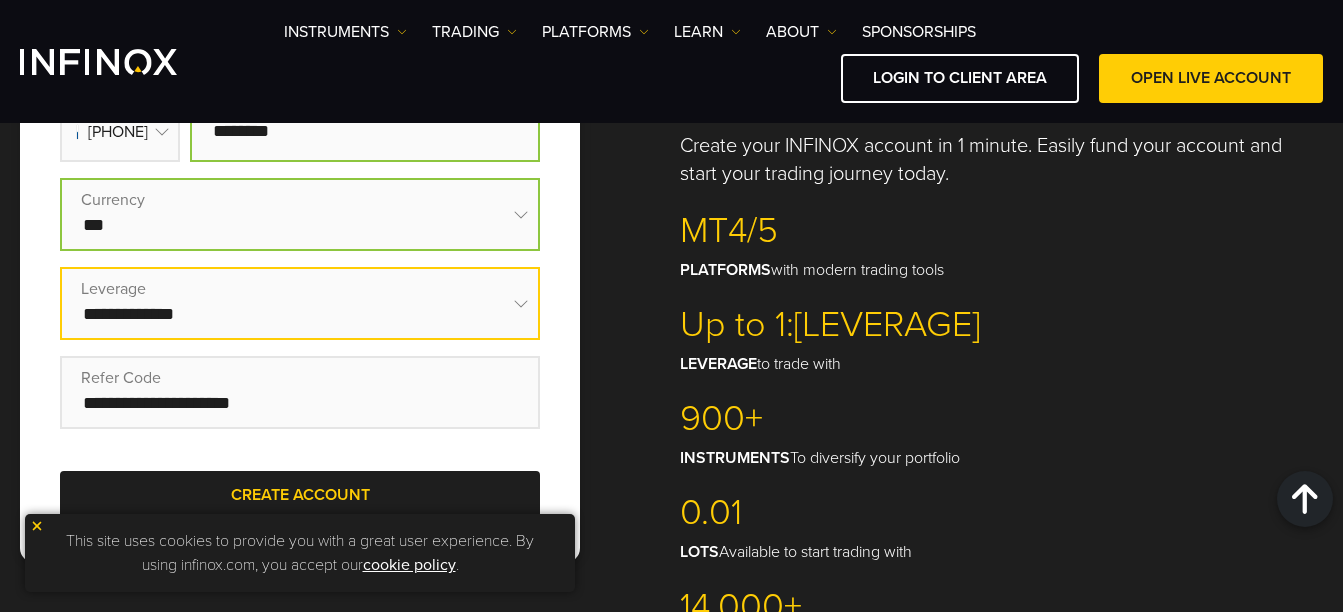 click at bounding box center (300, 303) 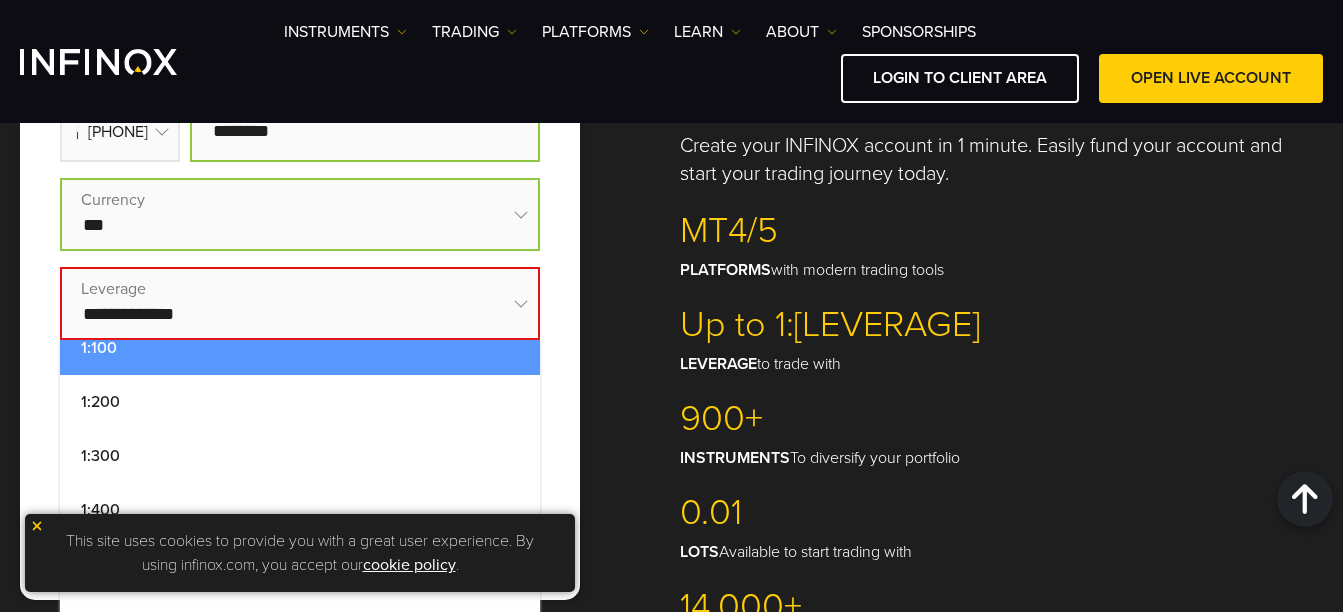 scroll, scrollTop: 24, scrollLeft: 0, axis: vertical 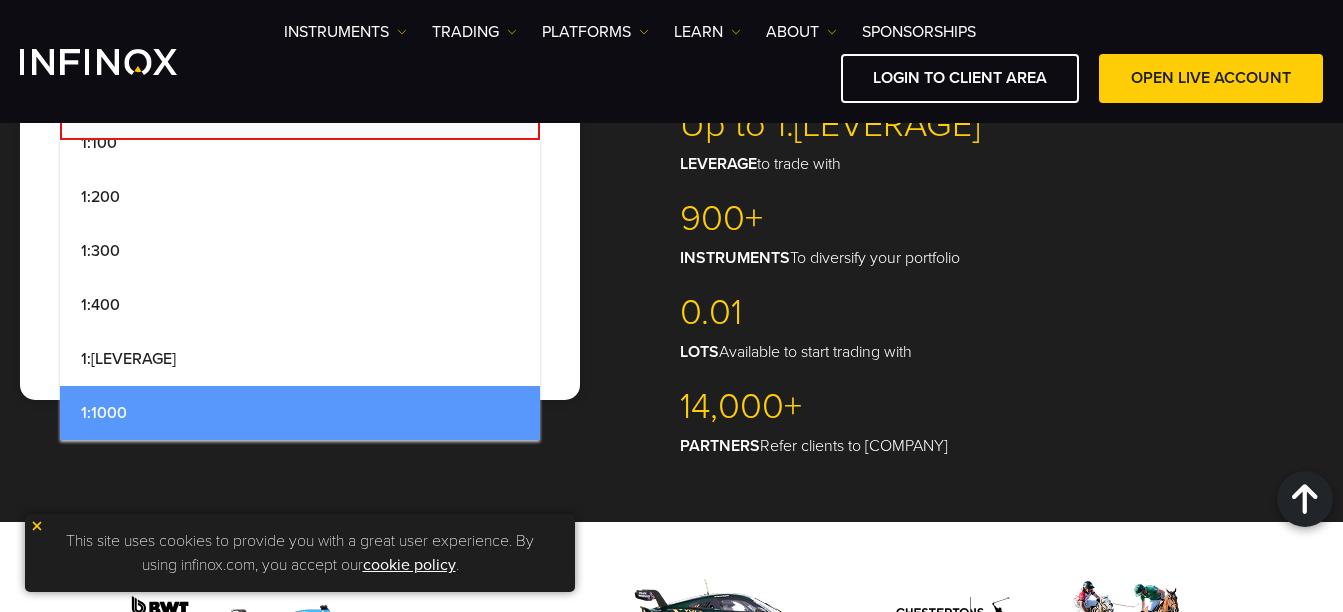 click on "1:[NUMBER]" at bounding box center [300, 413] 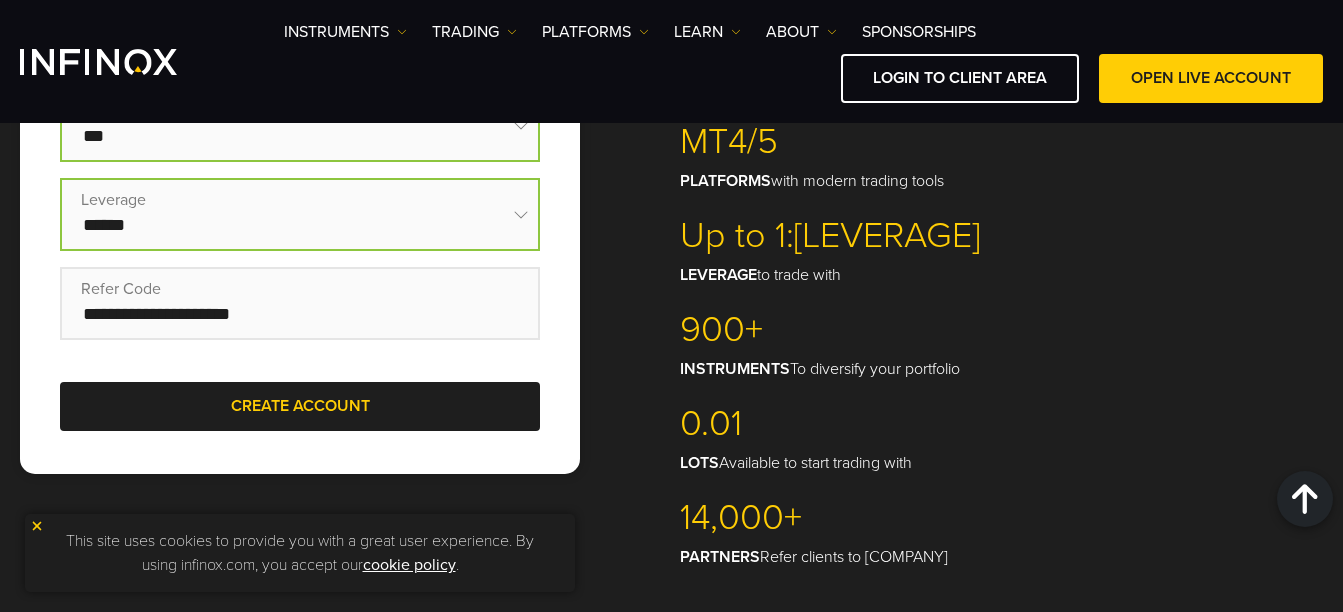 scroll, scrollTop: 1000, scrollLeft: 0, axis: vertical 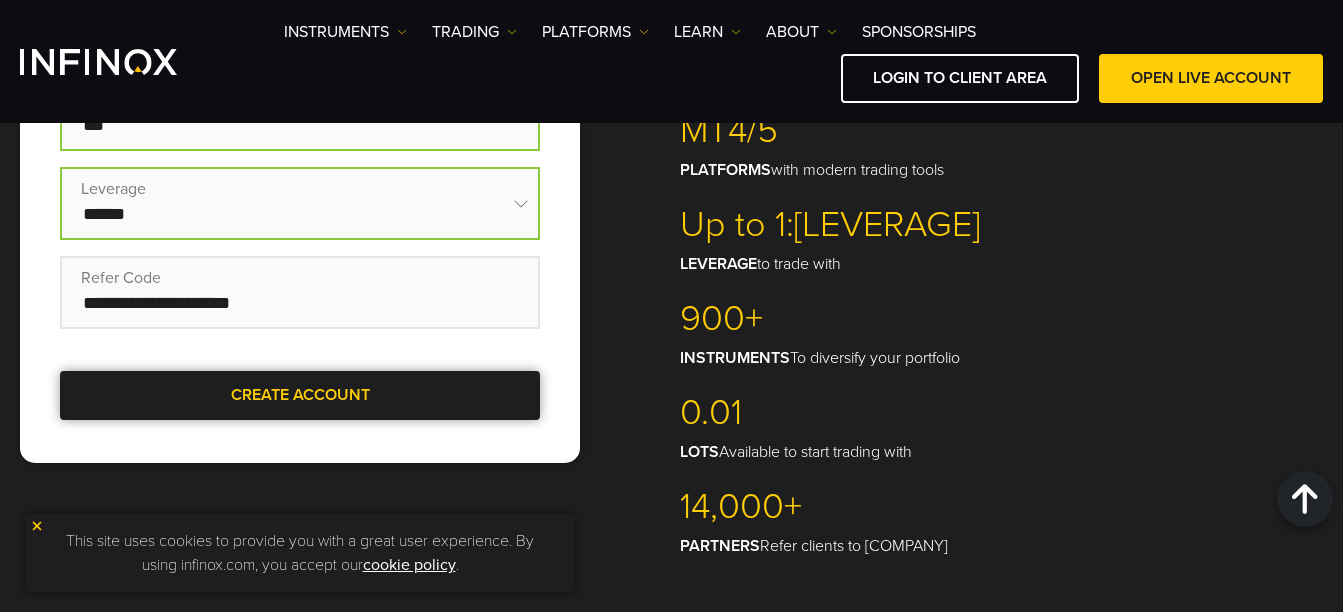 click on "CREATE ACCOUNT" at bounding box center [300, 395] 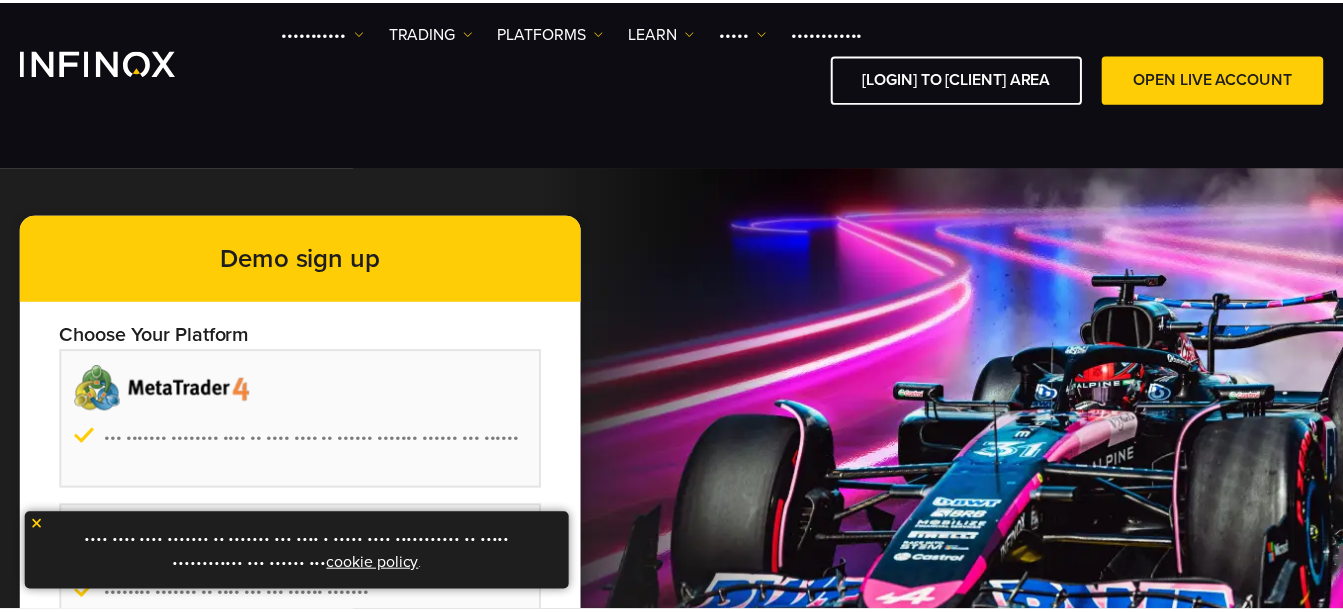 scroll, scrollTop: 1083, scrollLeft: 0, axis: vertical 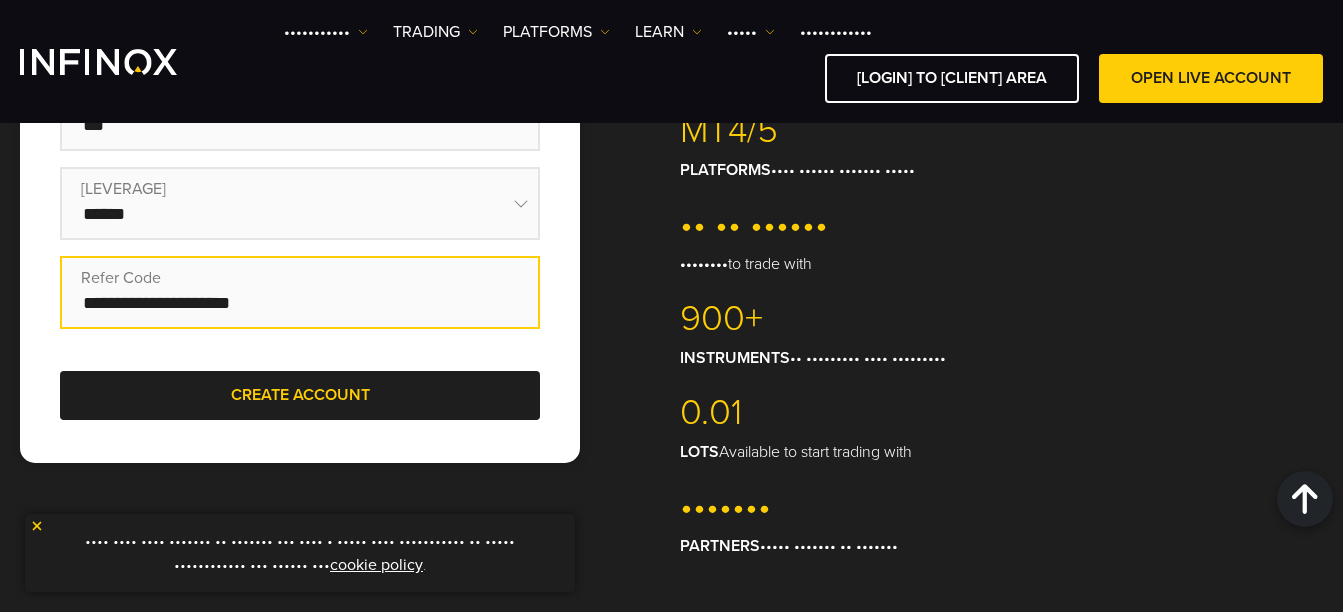 click at bounding box center (300, 292) 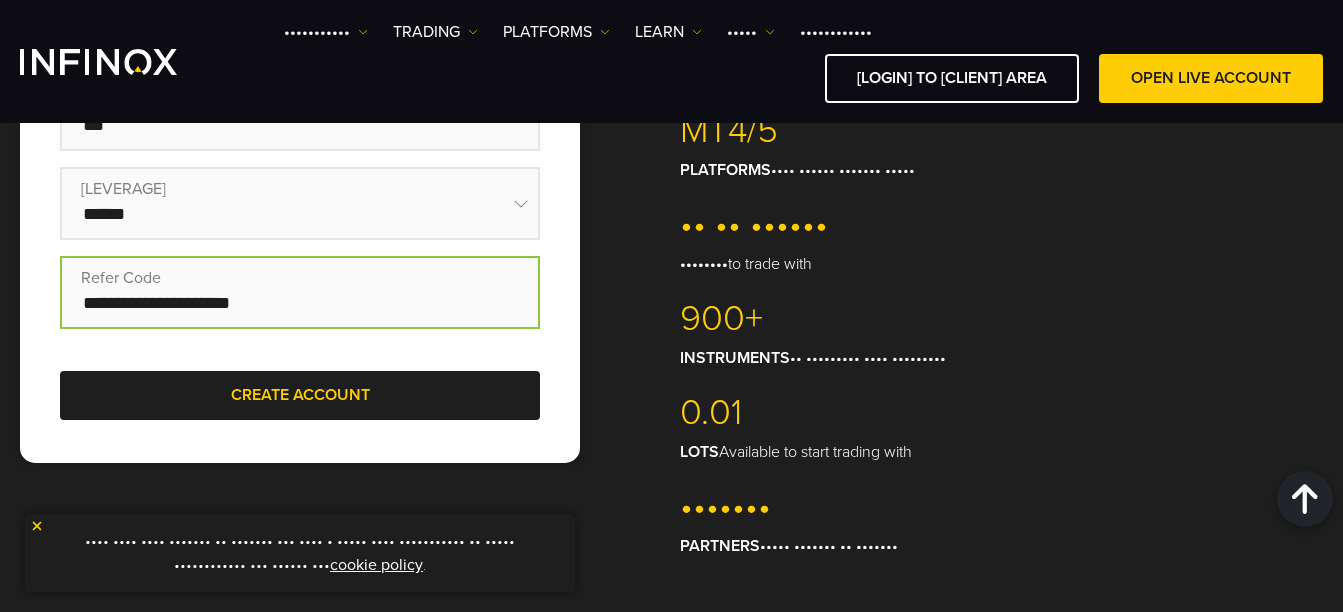 click at bounding box center (300, 292) 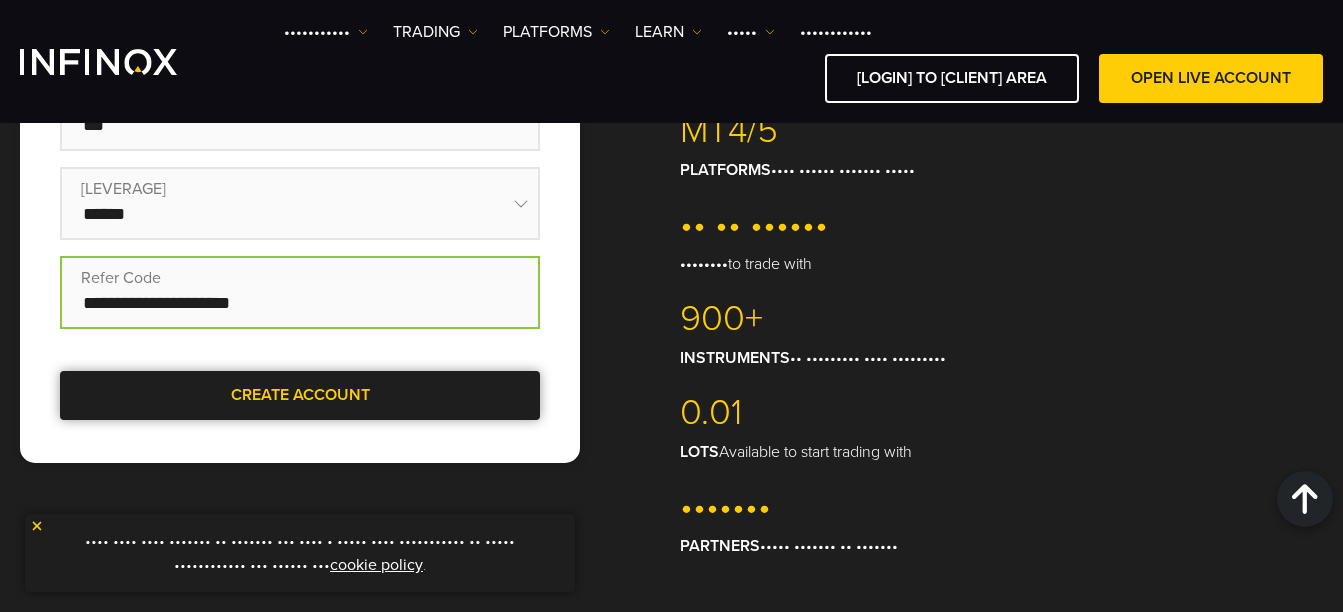 click at bounding box center (300, 396) 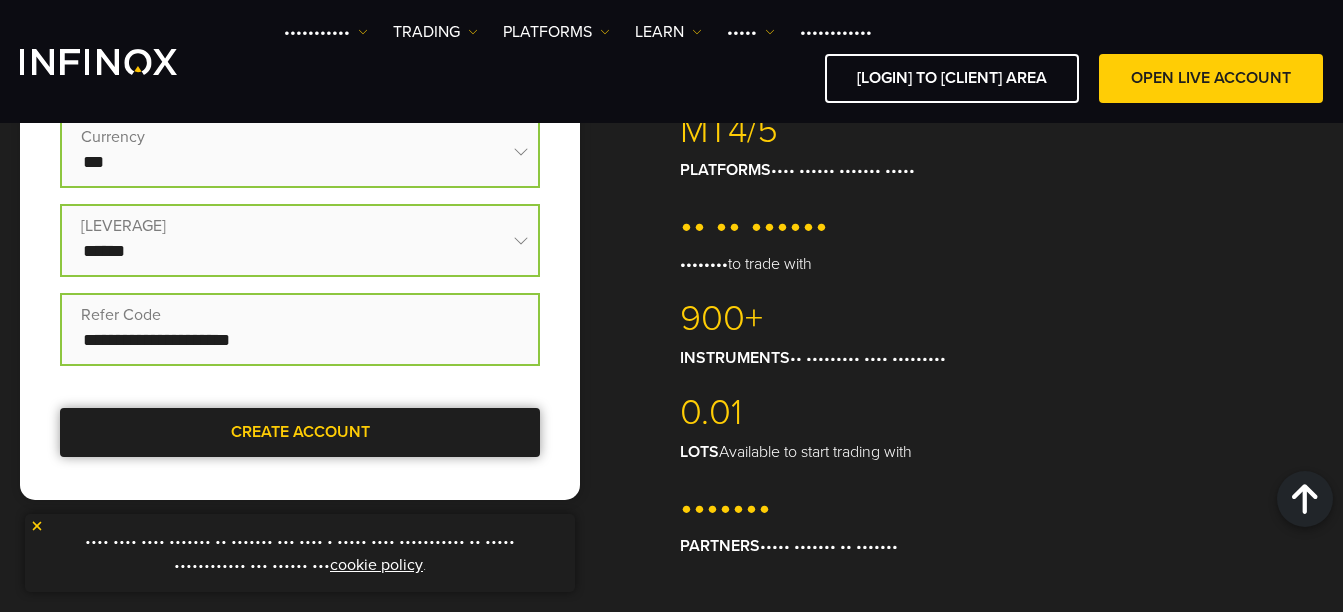 scroll, scrollTop: 1037, scrollLeft: 0, axis: vertical 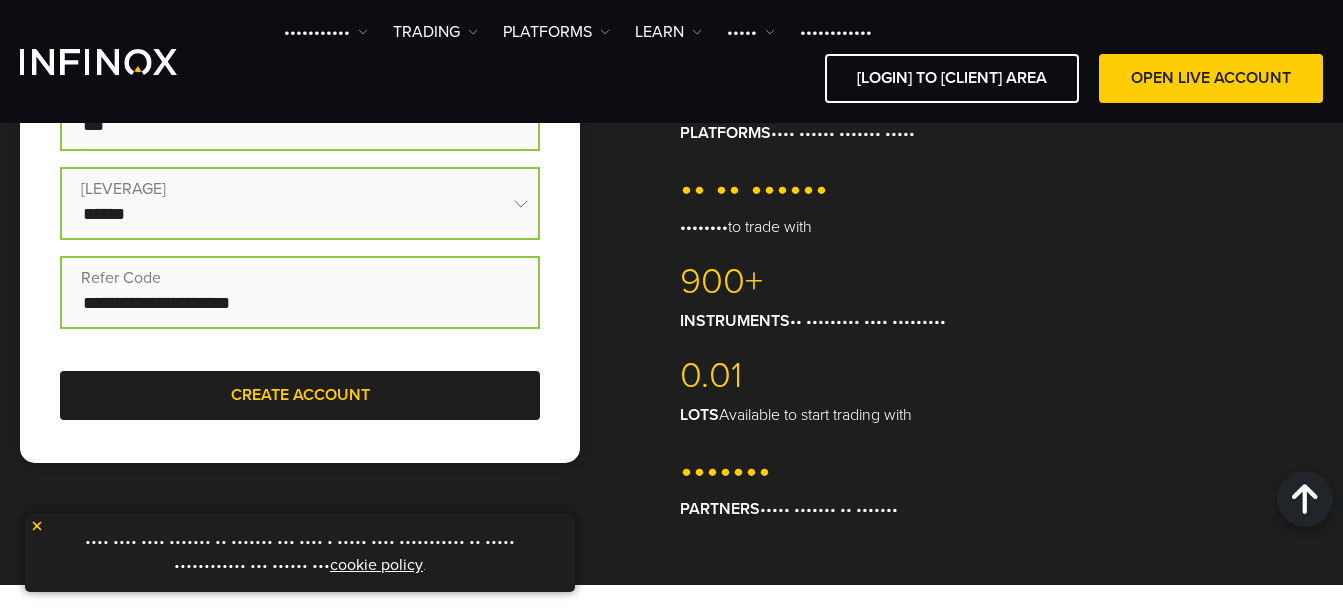 click at bounding box center [37, 526] 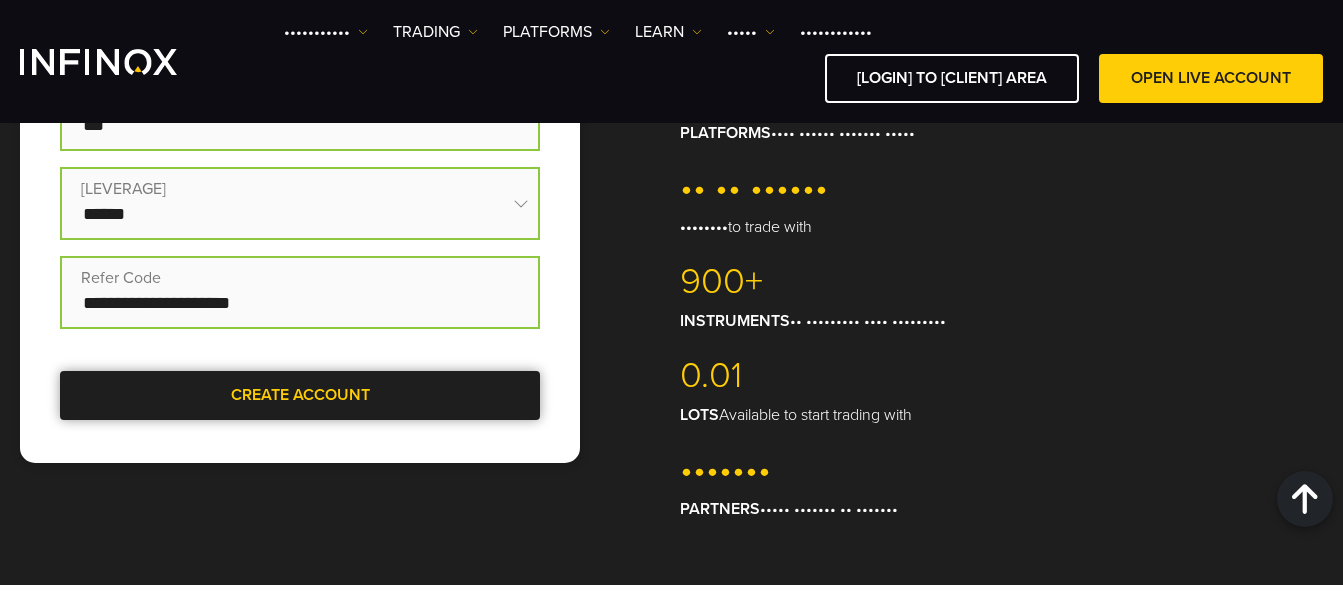 click at bounding box center [300, 396] 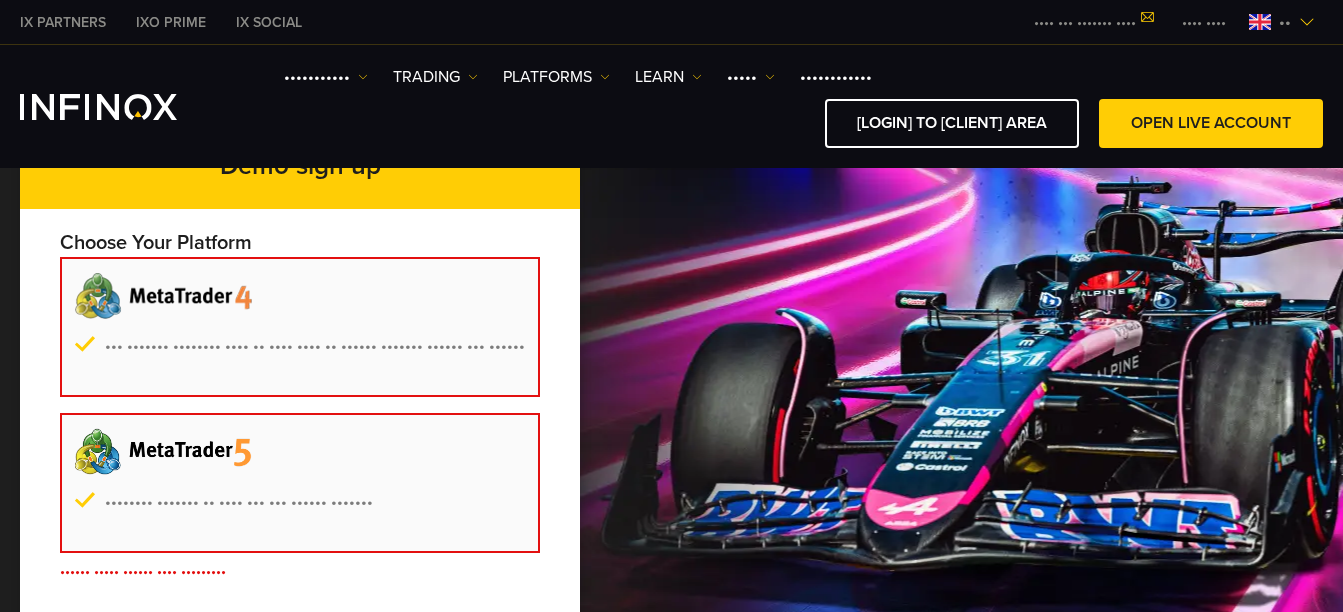 scroll, scrollTop: 37, scrollLeft: 0, axis: vertical 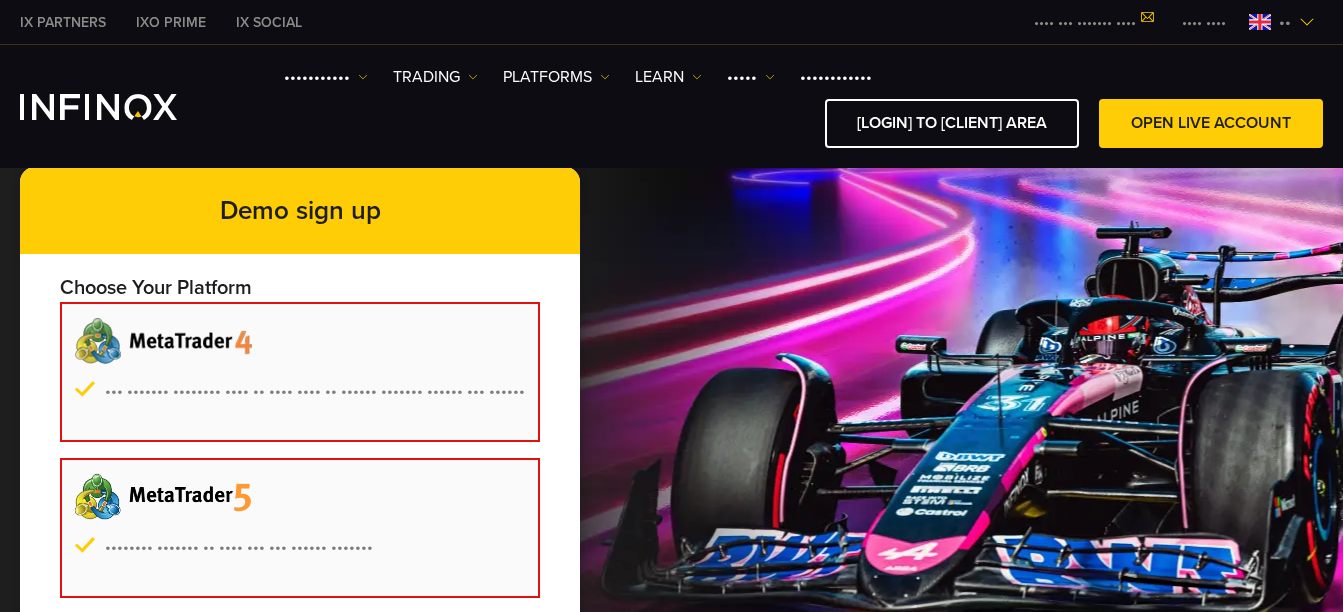 click at bounding box center [300, 372] 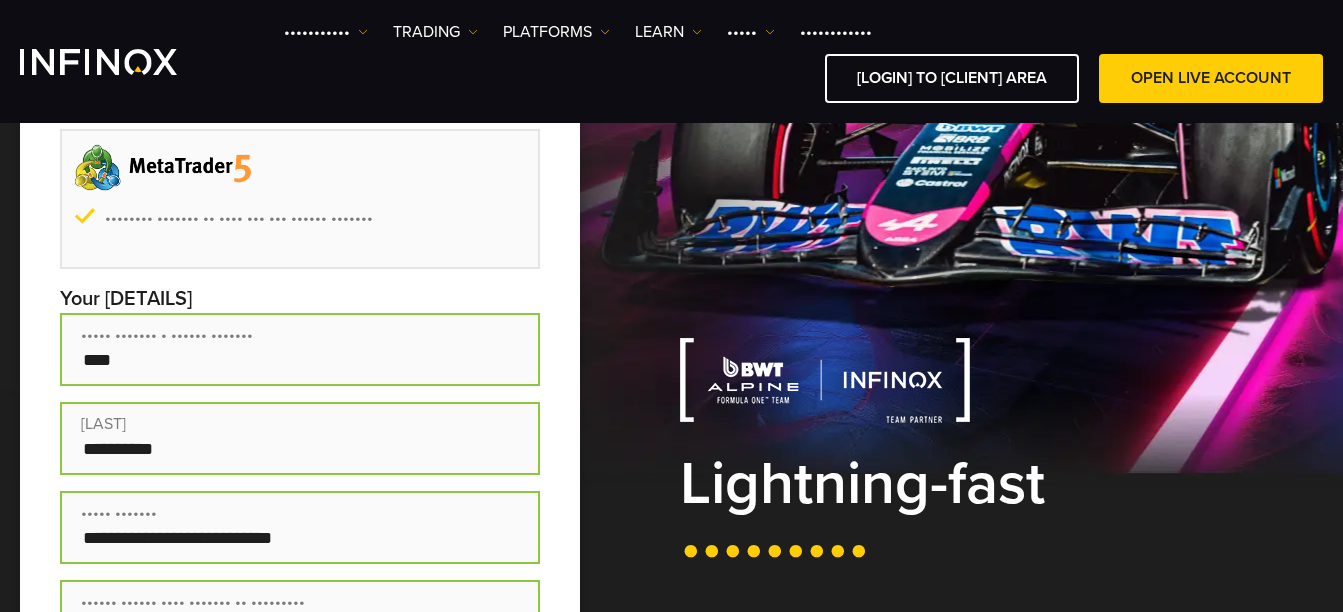 scroll, scrollTop: 937, scrollLeft: 0, axis: vertical 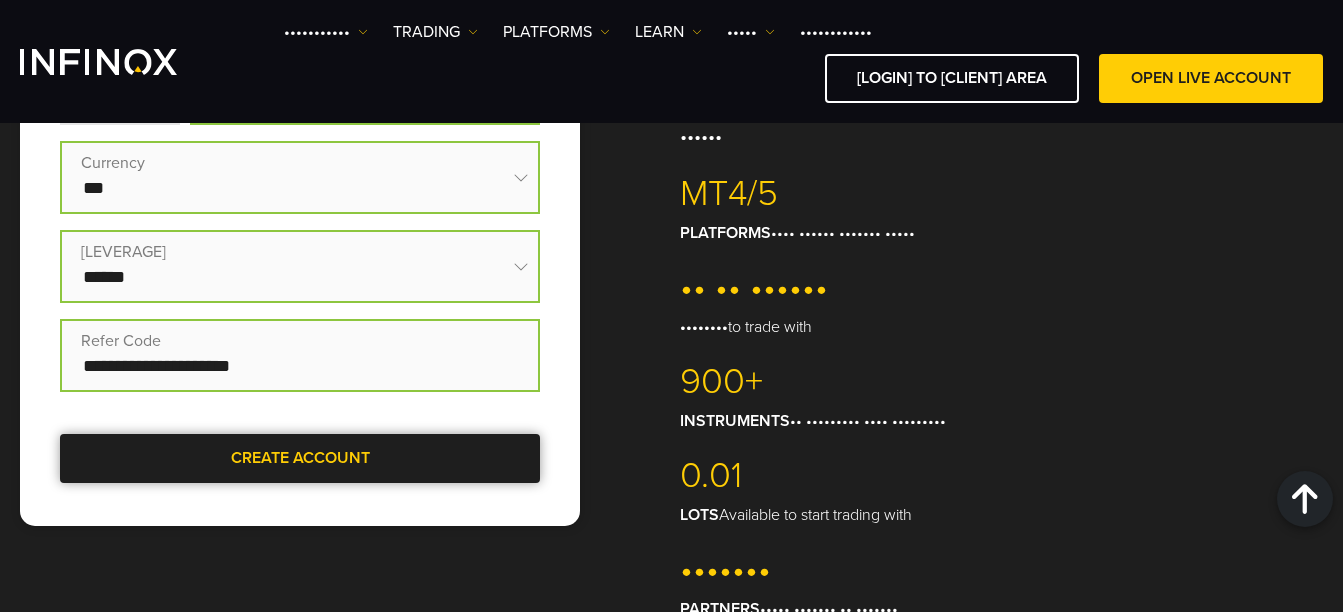 click at bounding box center [300, 459] 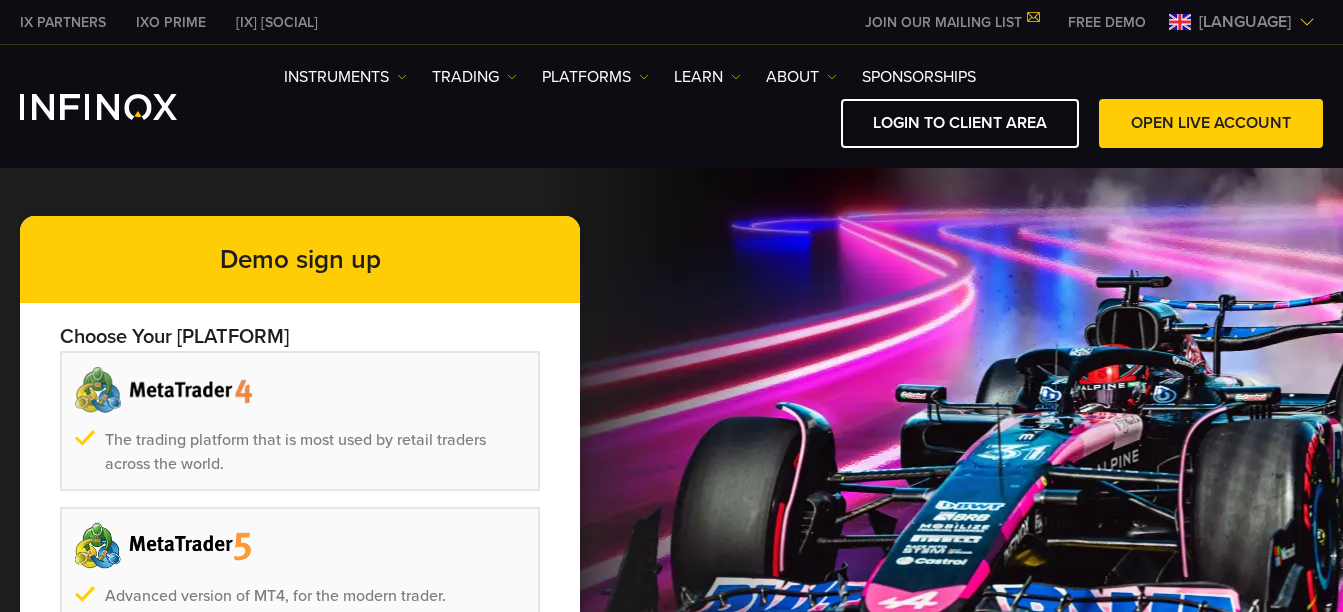 scroll, scrollTop: 0, scrollLeft: 0, axis: both 